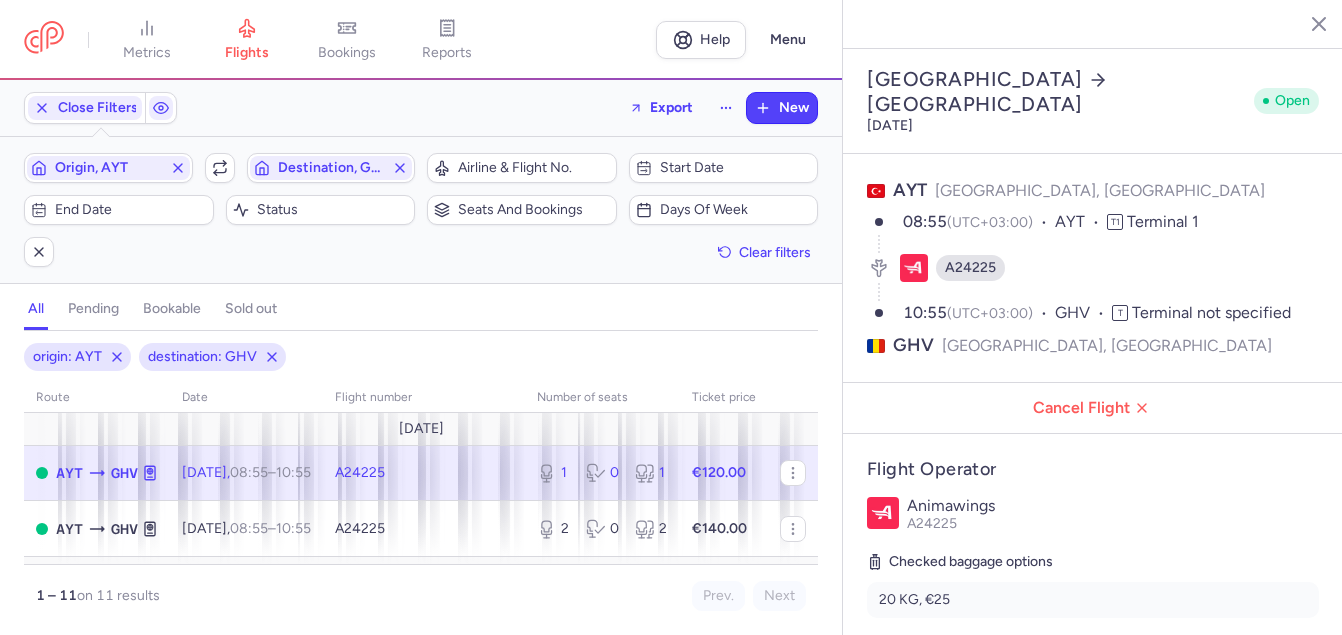 select on "days" 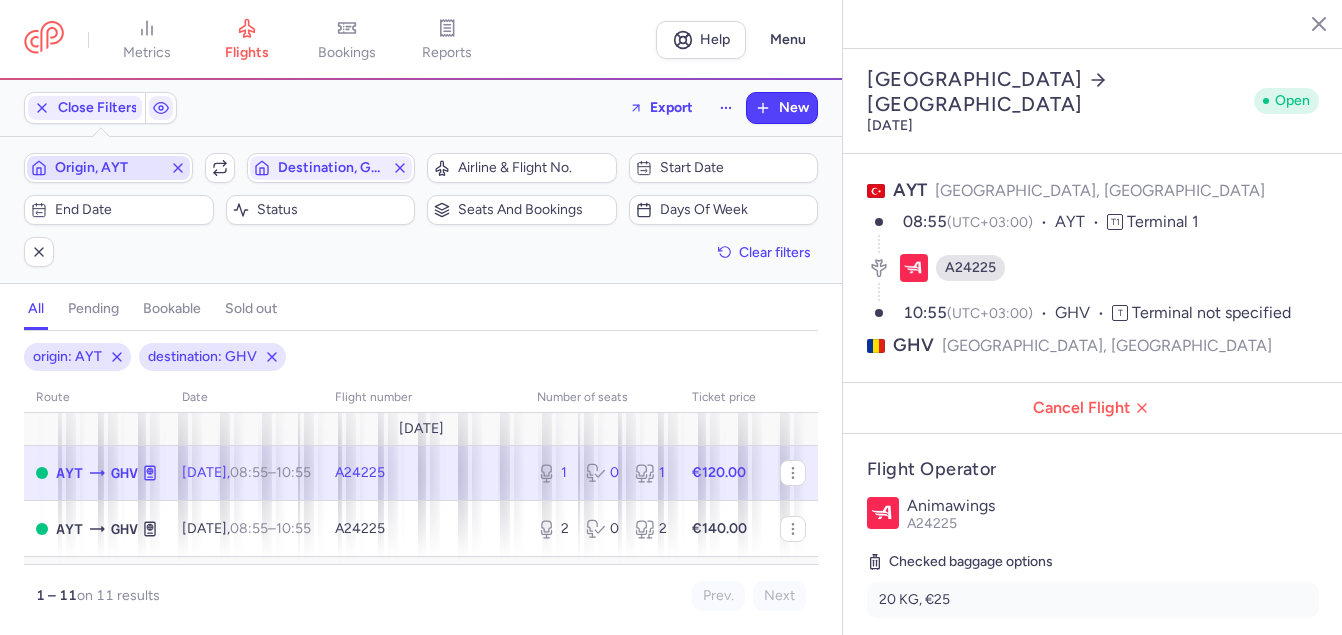 scroll, scrollTop: 0, scrollLeft: 0, axis: both 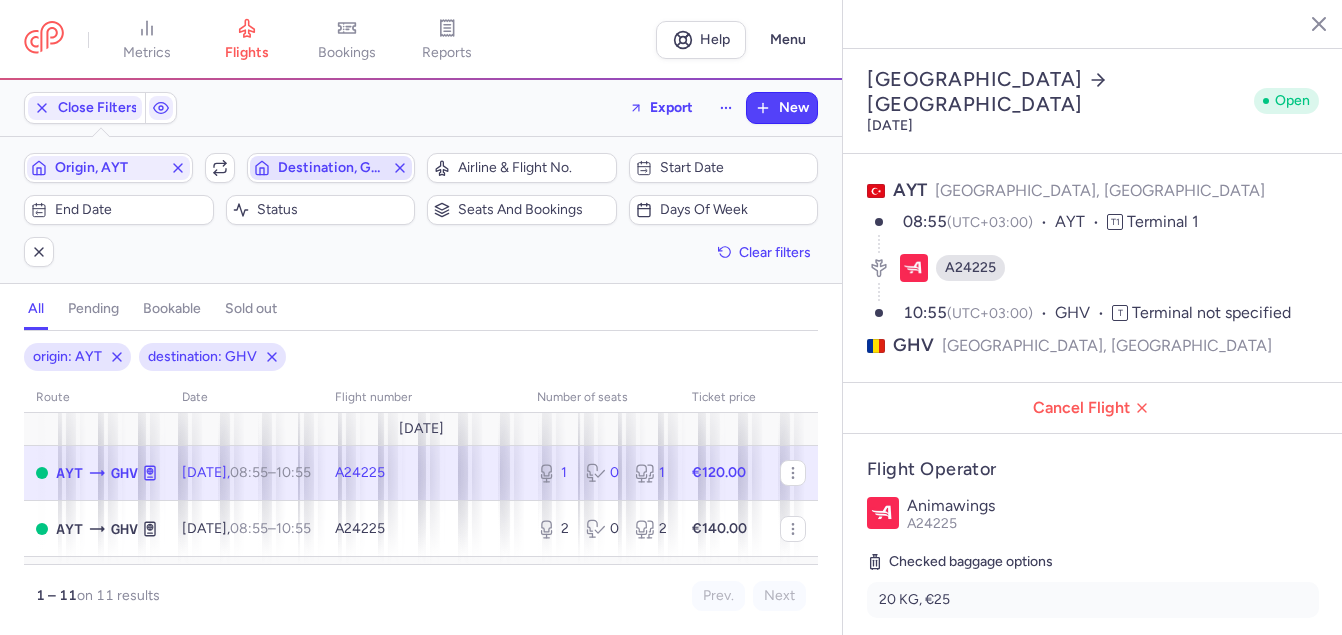 click 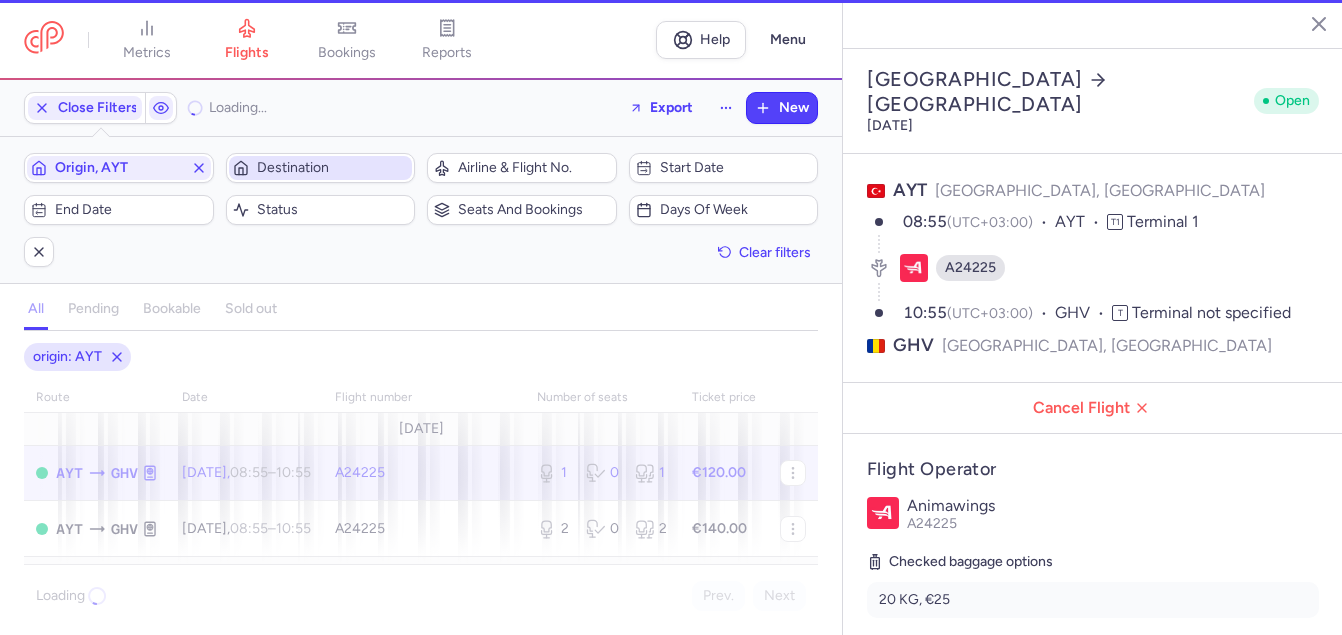 click on "Destination" at bounding box center (333, 168) 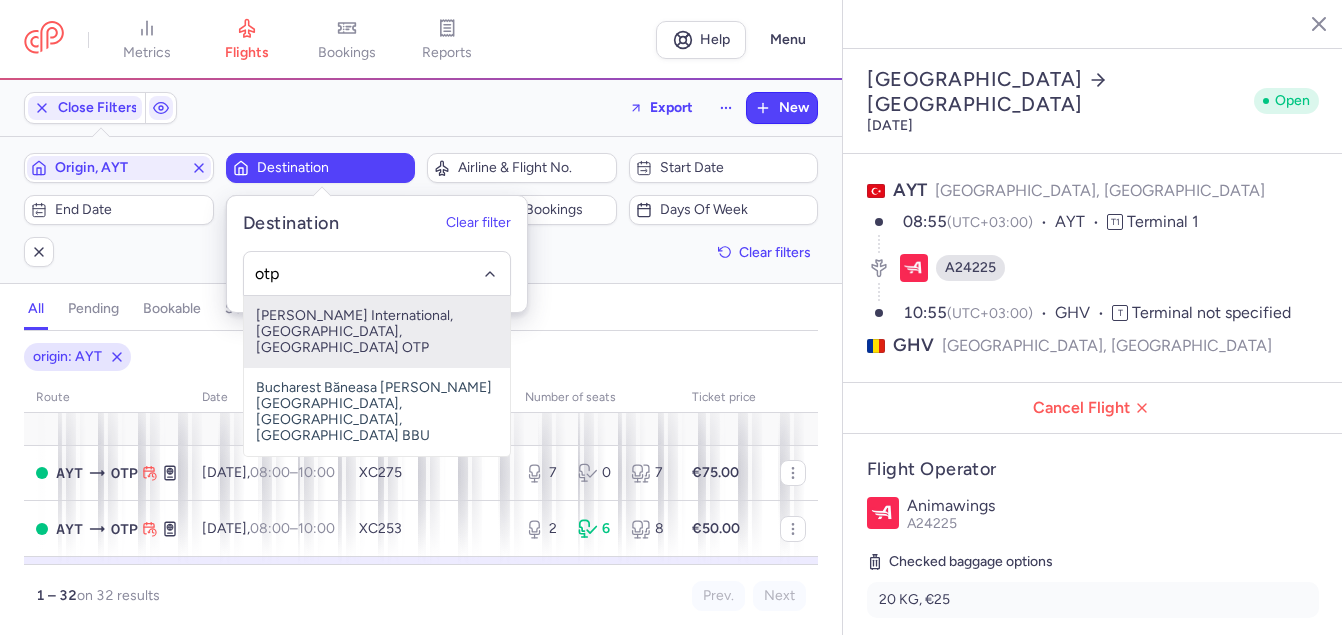 click on "[PERSON_NAME] International, [GEOGRAPHIC_DATA], [GEOGRAPHIC_DATA] OTP" at bounding box center (377, 332) 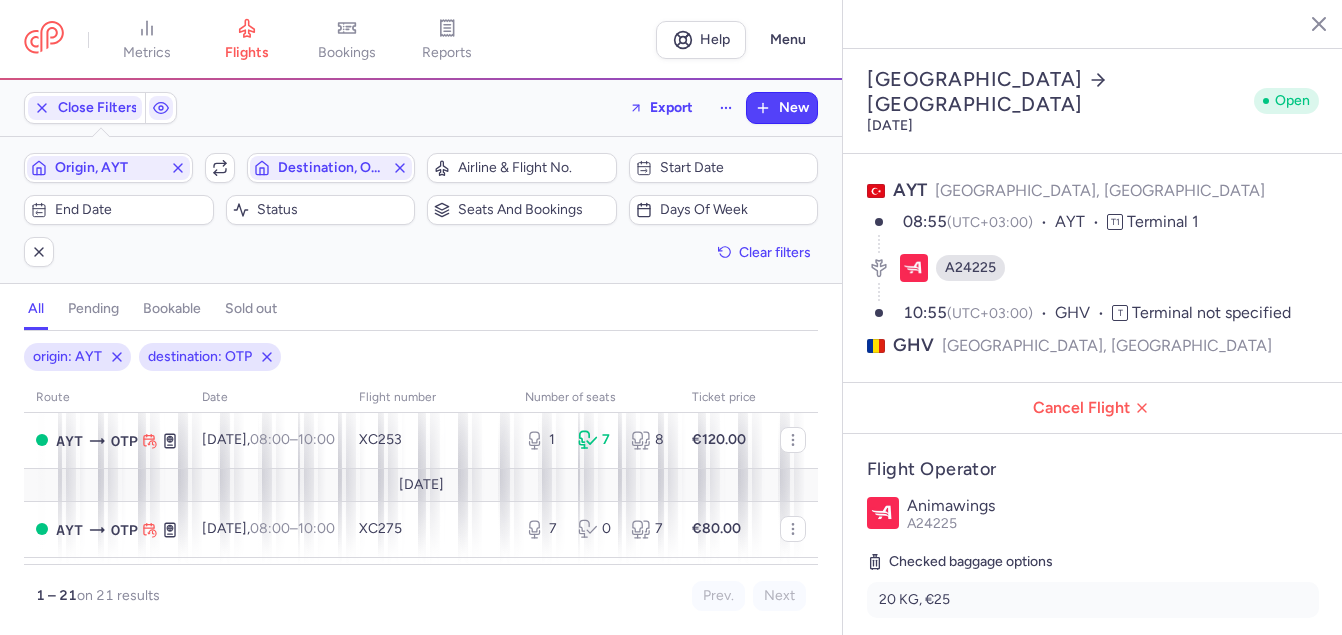 scroll, scrollTop: 100, scrollLeft: 0, axis: vertical 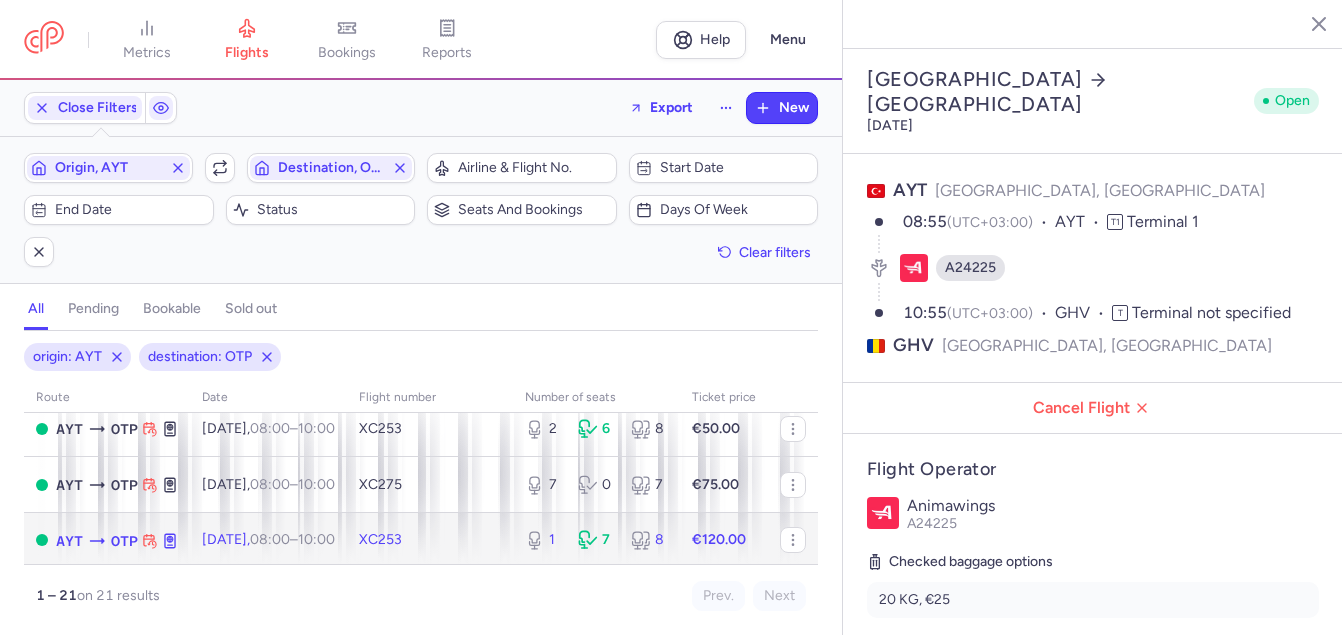 click on "08:00" at bounding box center [270, 539] 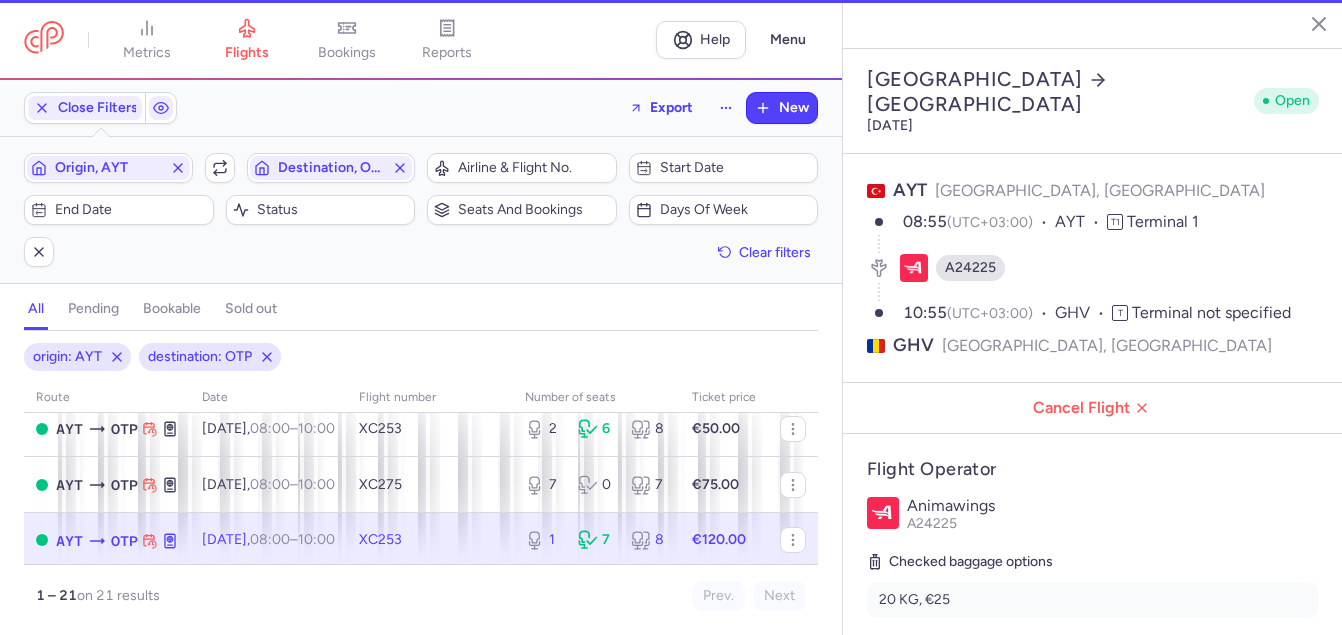 type on "3" 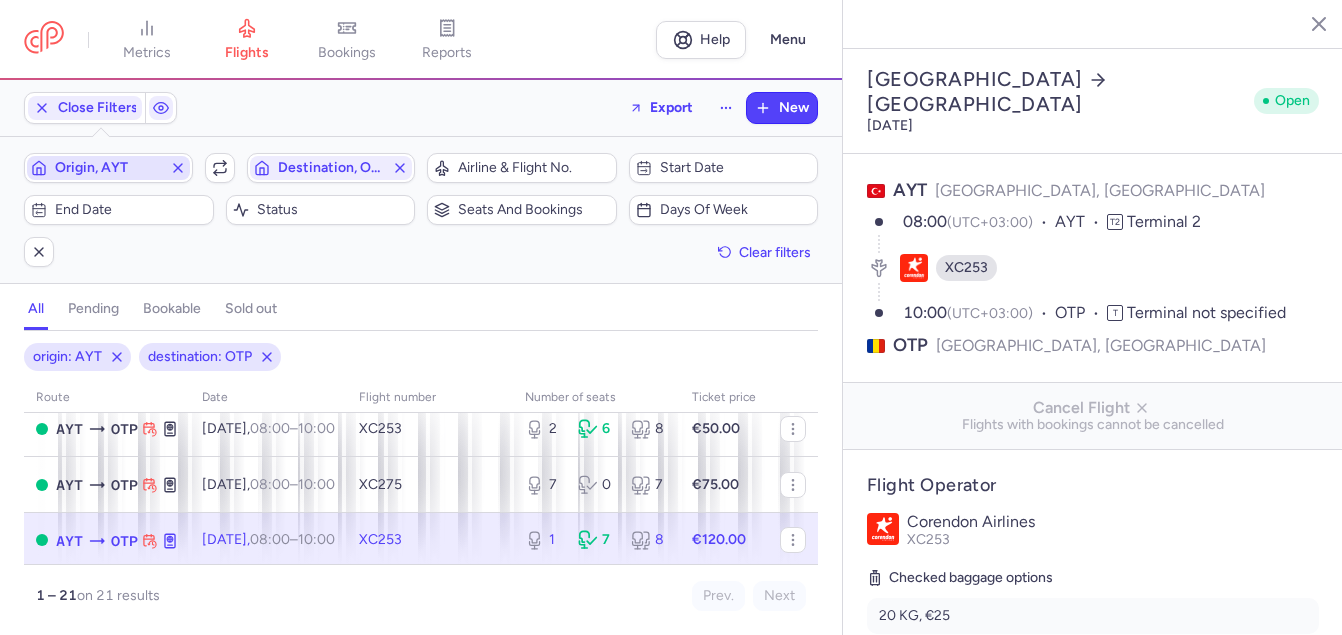 click 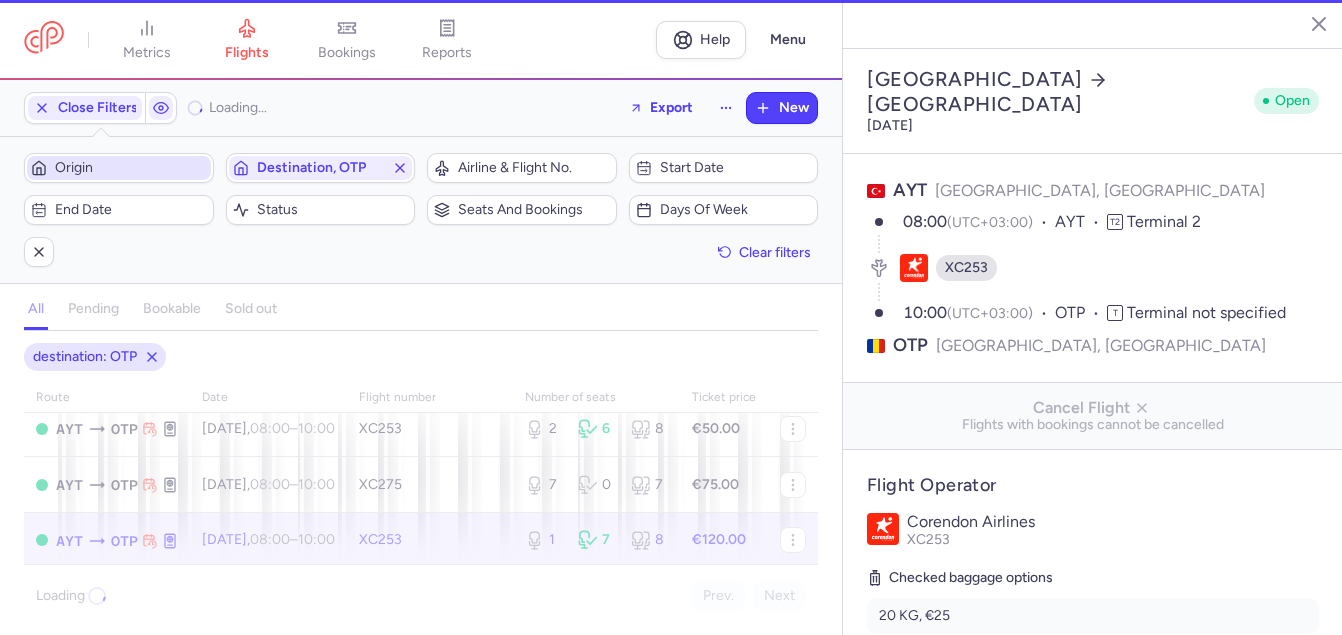 click on "Origin" at bounding box center [131, 168] 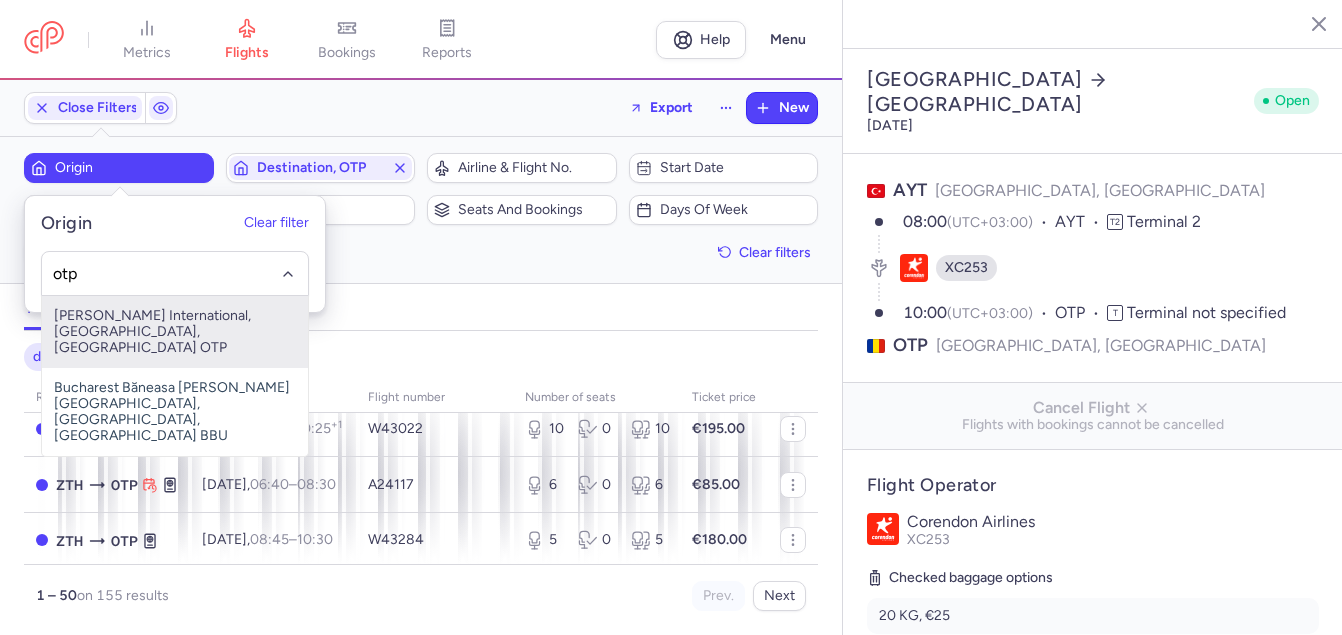 click on "[PERSON_NAME] International, [GEOGRAPHIC_DATA], [GEOGRAPHIC_DATA] OTP" at bounding box center (175, 332) 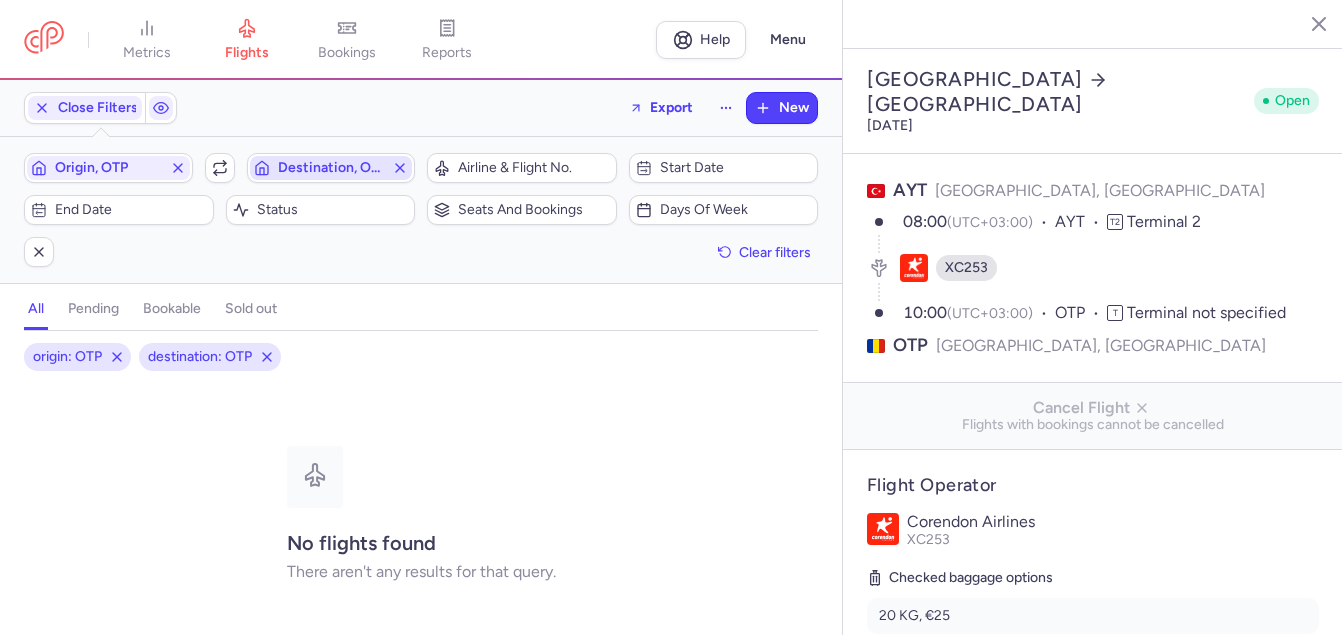 click 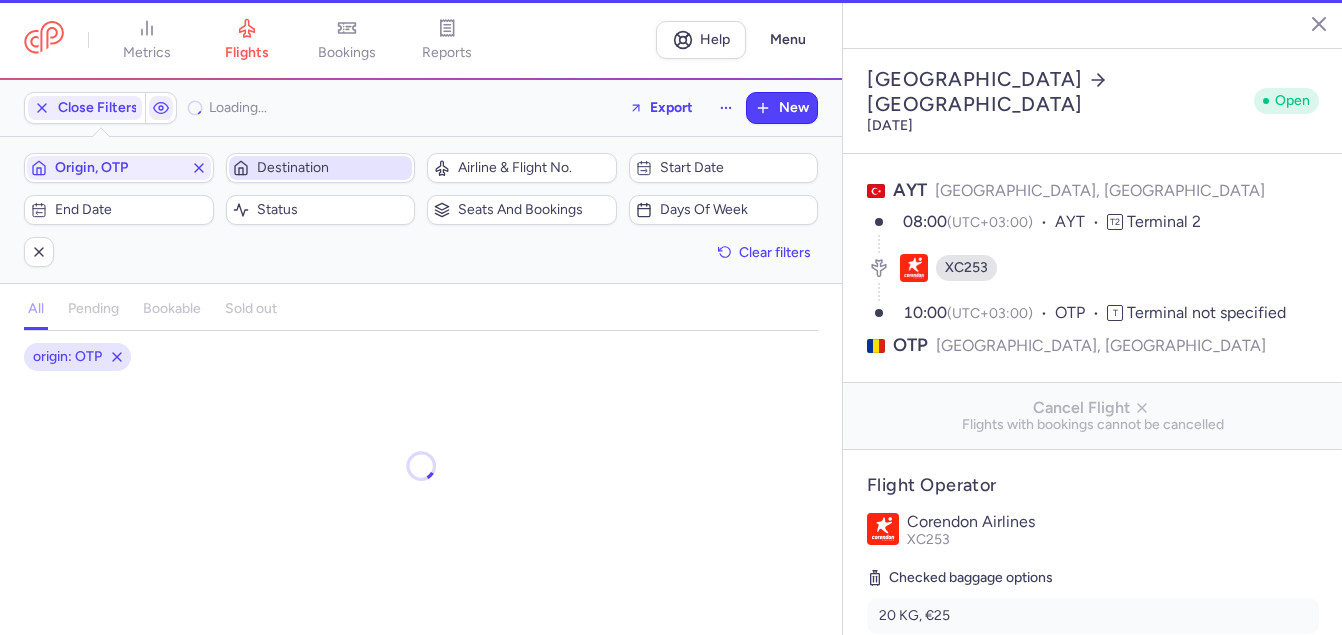 click on "Destination" at bounding box center (333, 168) 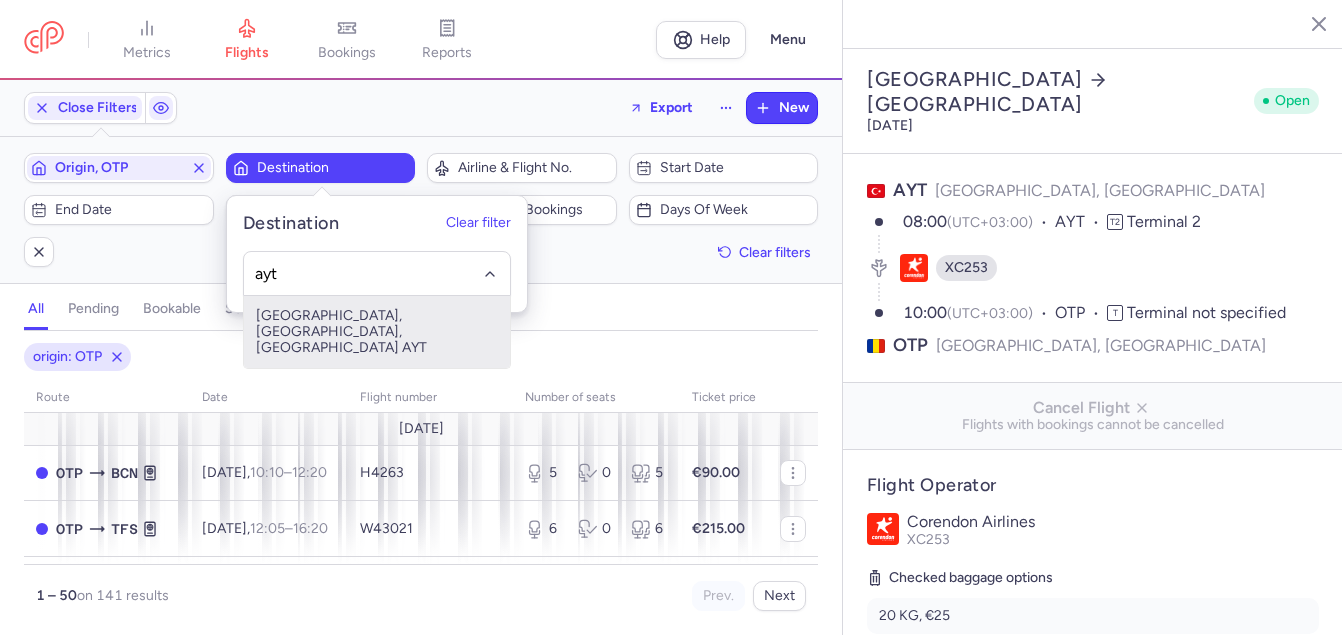 click on "[GEOGRAPHIC_DATA], [GEOGRAPHIC_DATA], [GEOGRAPHIC_DATA] AYT" at bounding box center (377, 332) 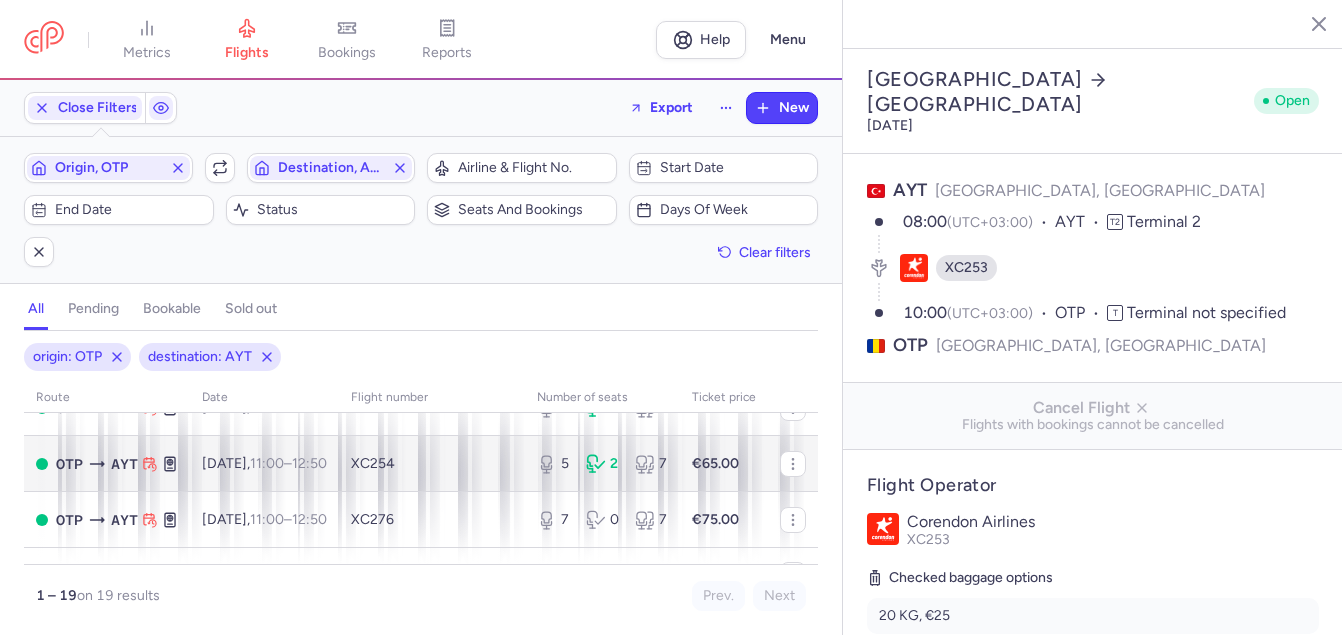 scroll, scrollTop: 100, scrollLeft: 0, axis: vertical 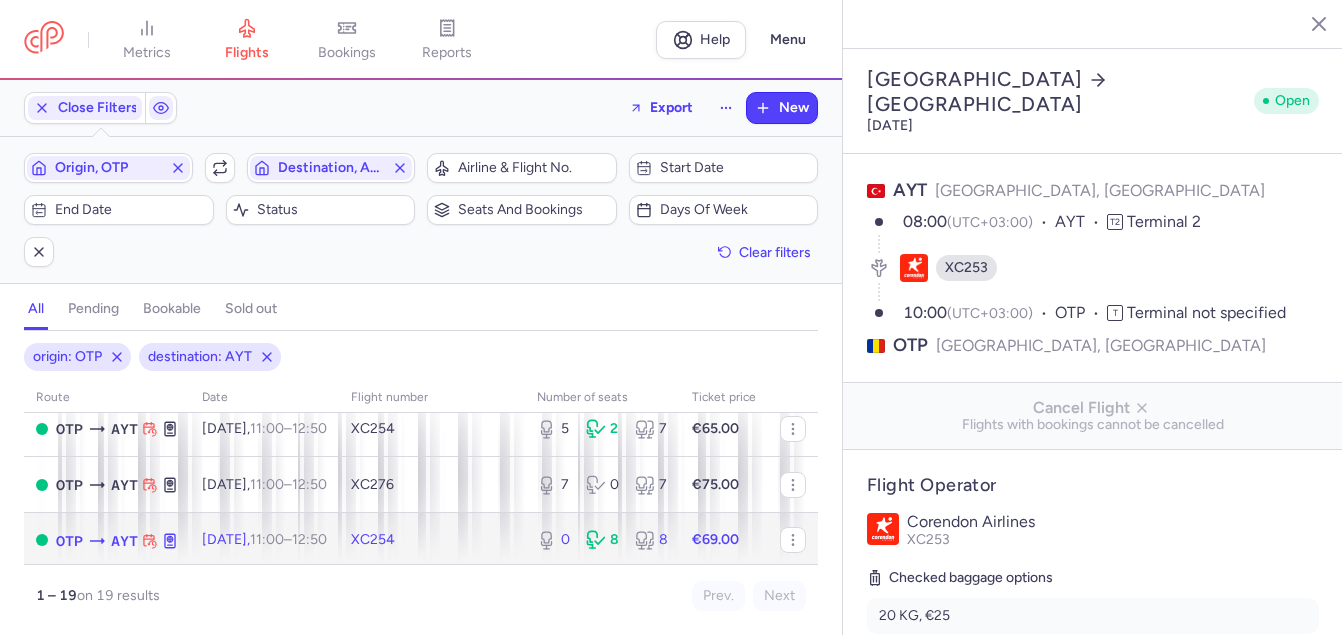 click on "[DATE]  11:00  –  12:50  +0" 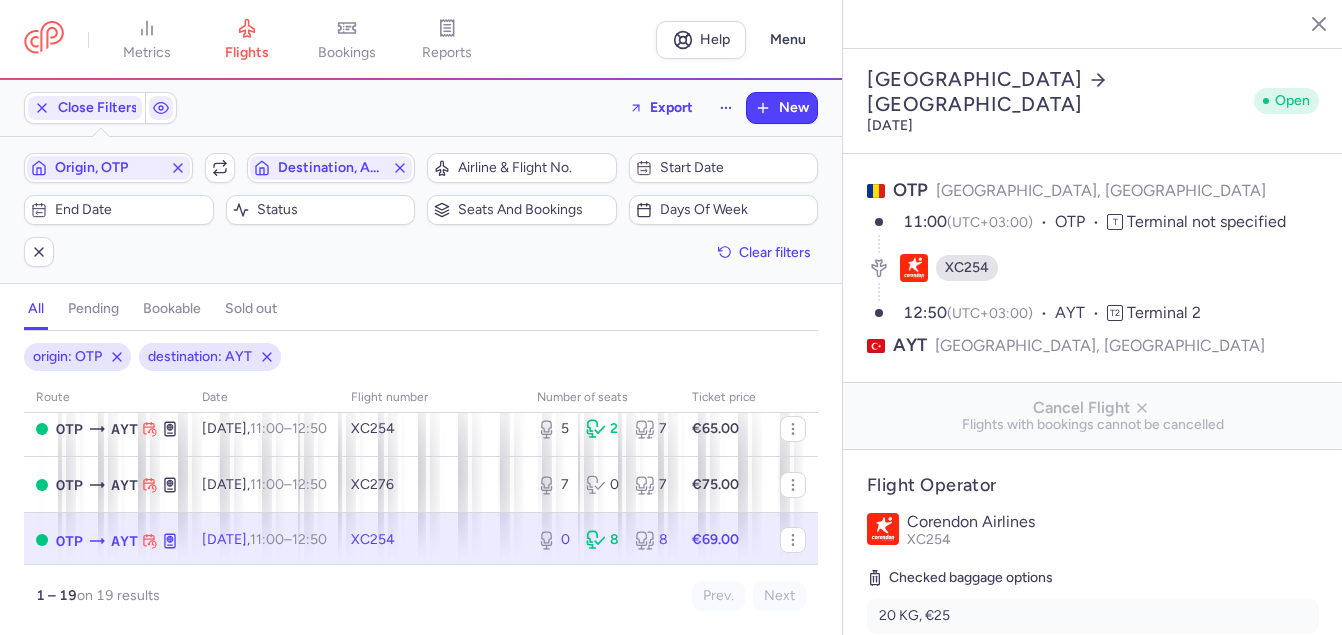 click on "[DATE]  11:00  –  12:50  +0" 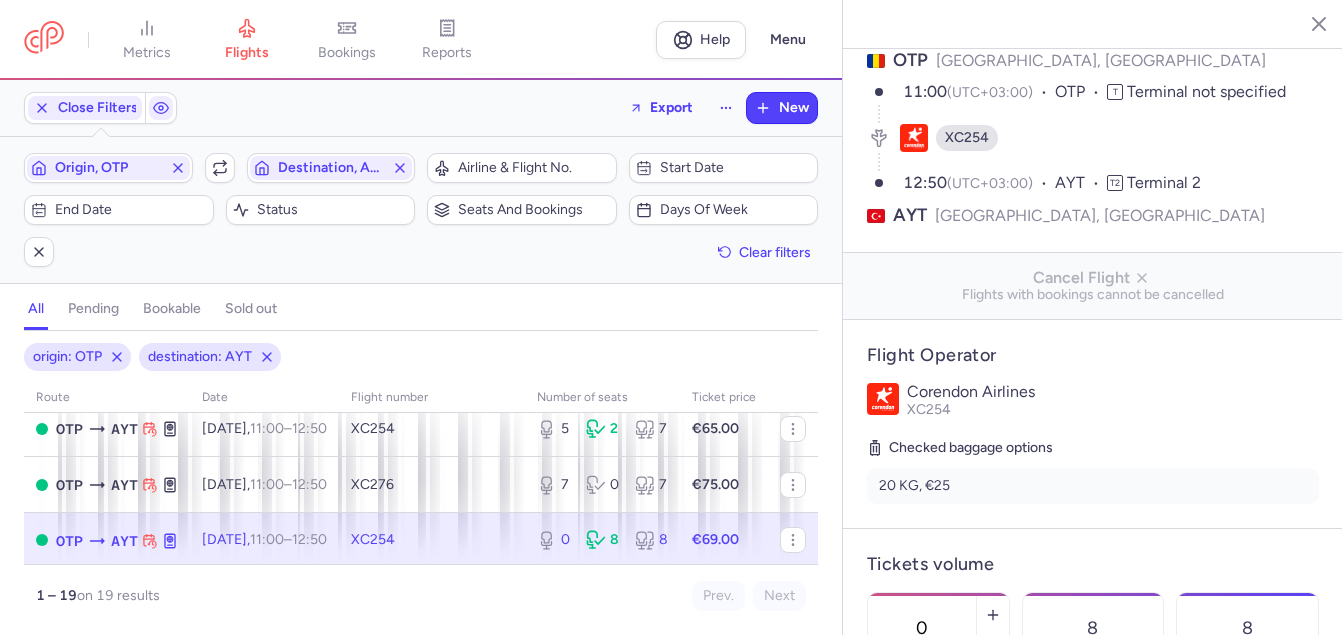 scroll, scrollTop: 300, scrollLeft: 0, axis: vertical 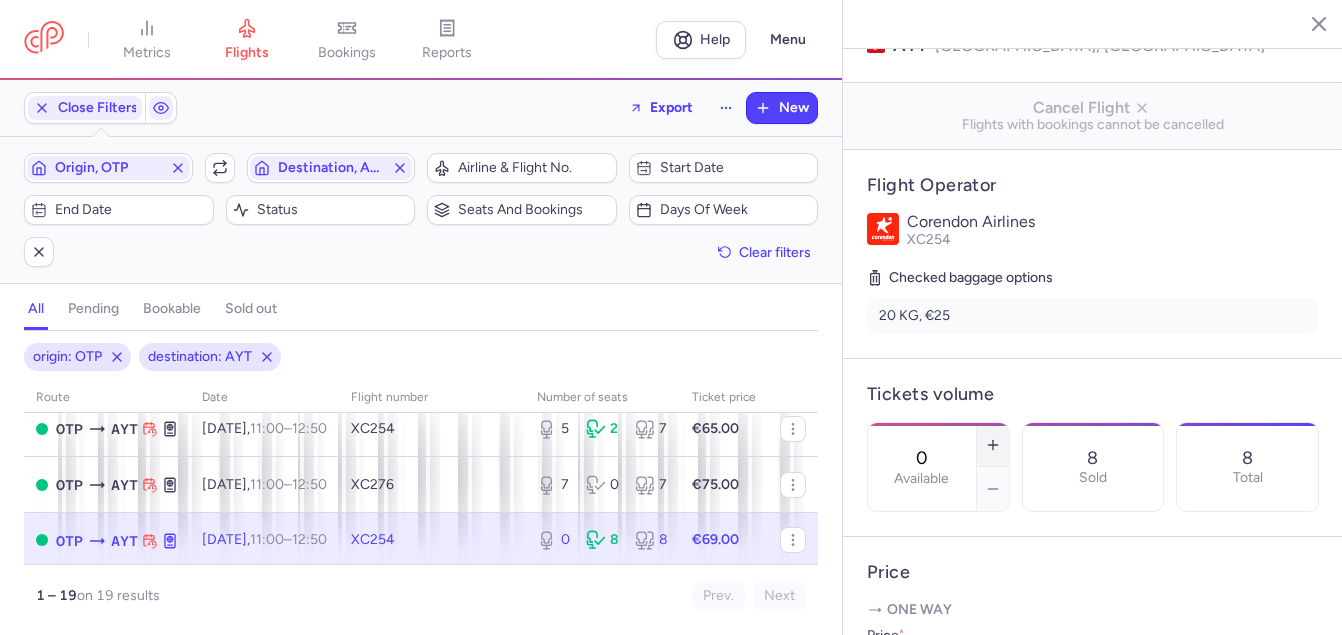 click 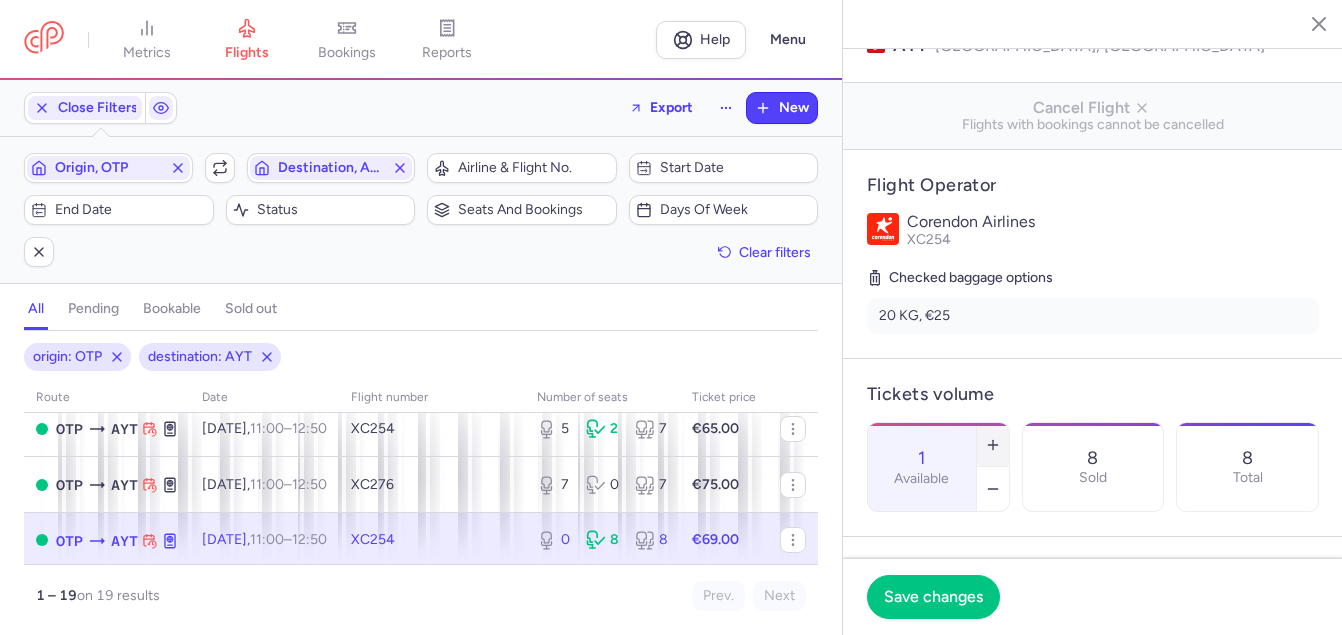 click 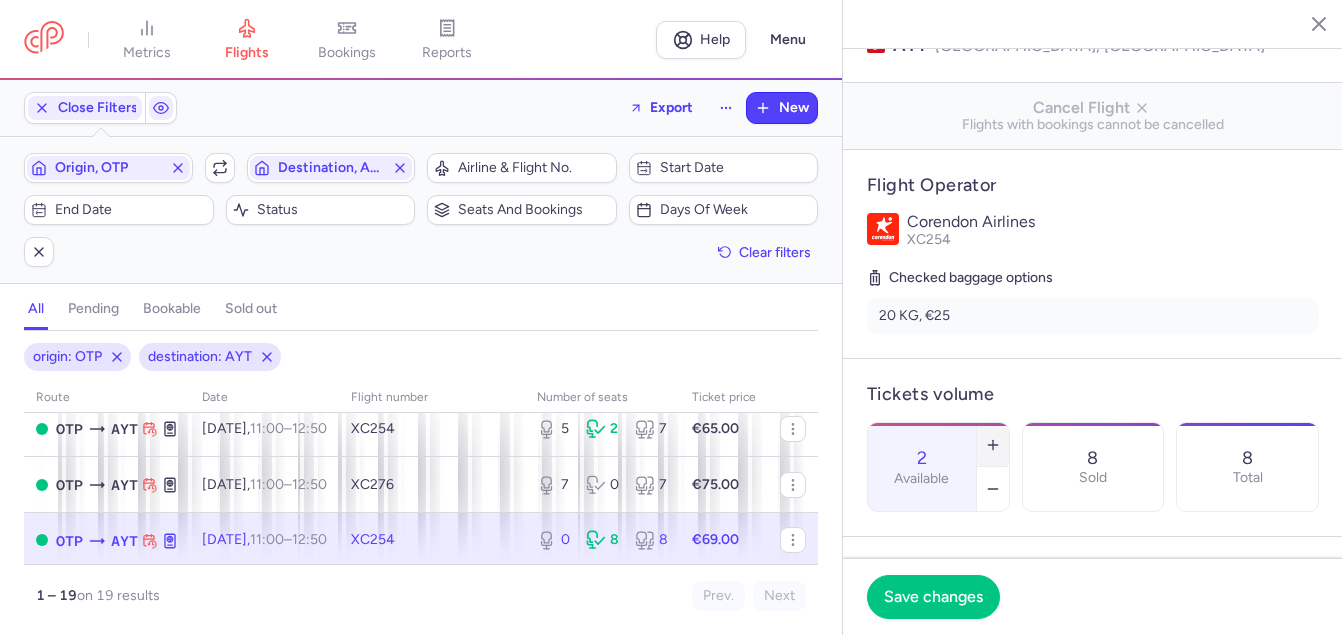 click 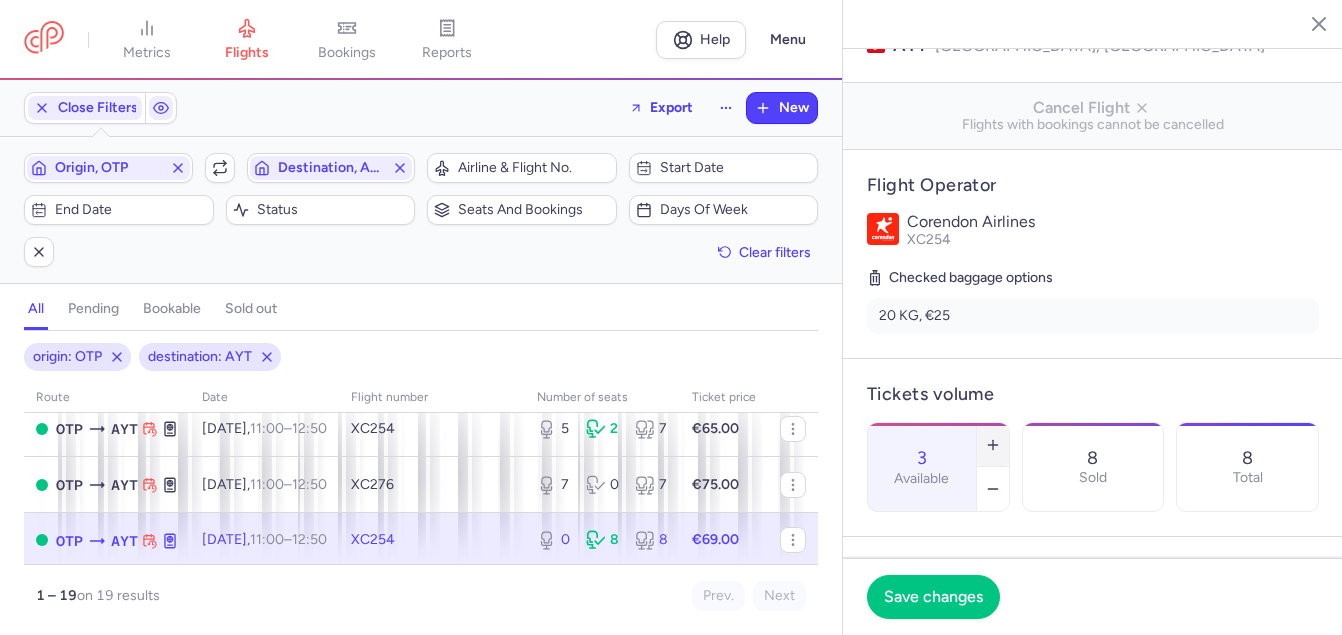 click 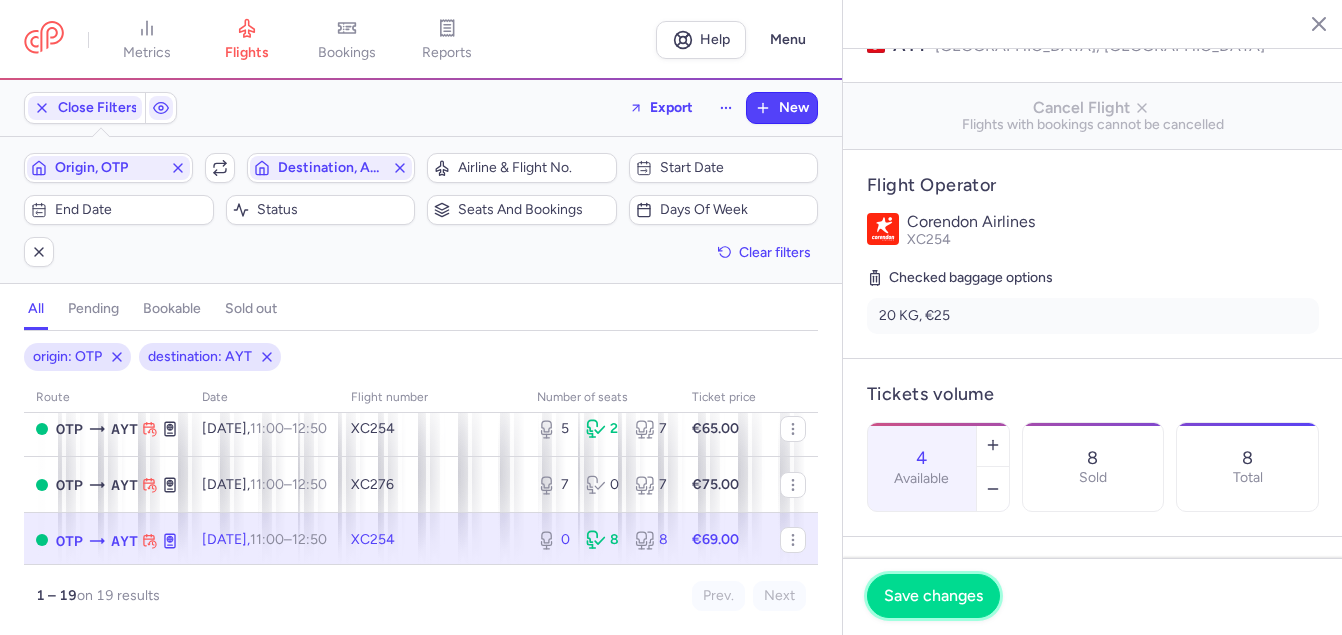 click on "Save changes" at bounding box center [933, 596] 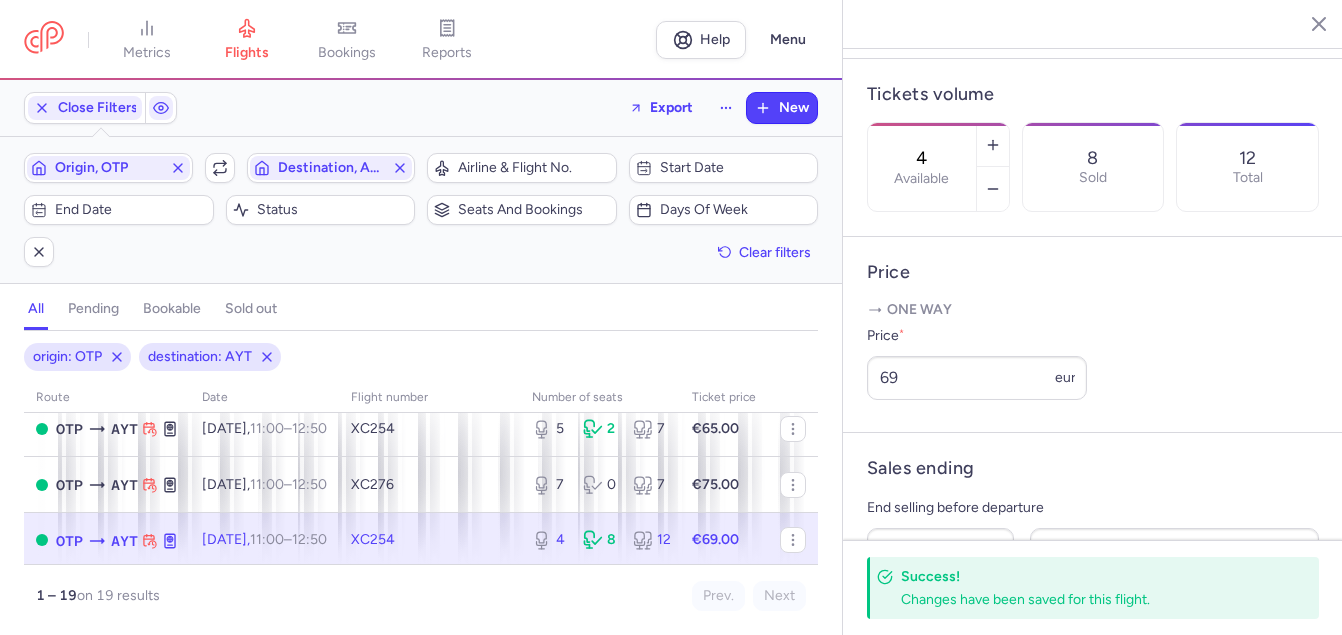 scroll, scrollTop: 700, scrollLeft: 0, axis: vertical 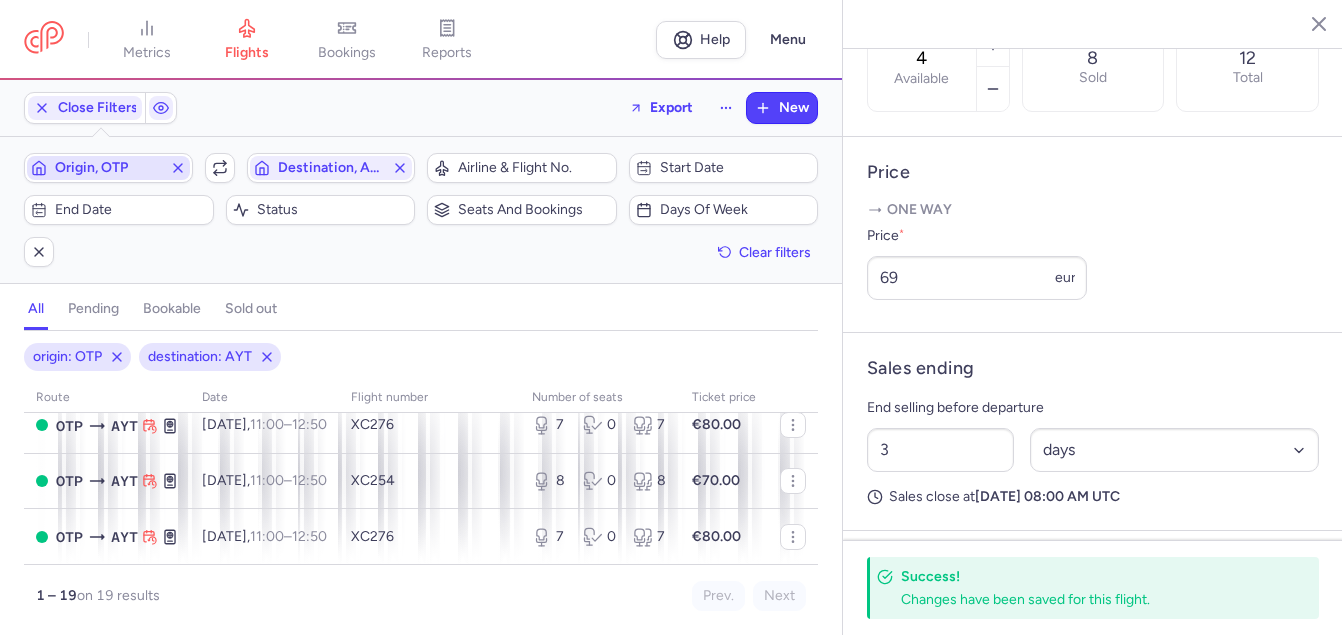 click 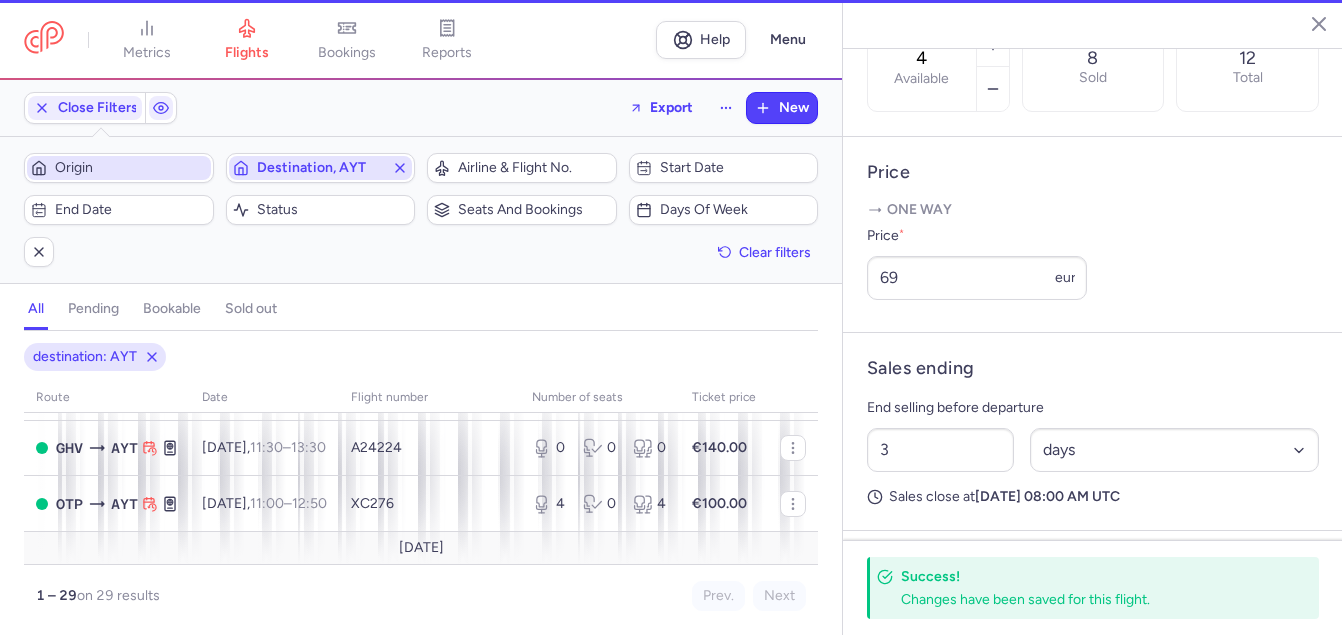 scroll, scrollTop: 1028, scrollLeft: 0, axis: vertical 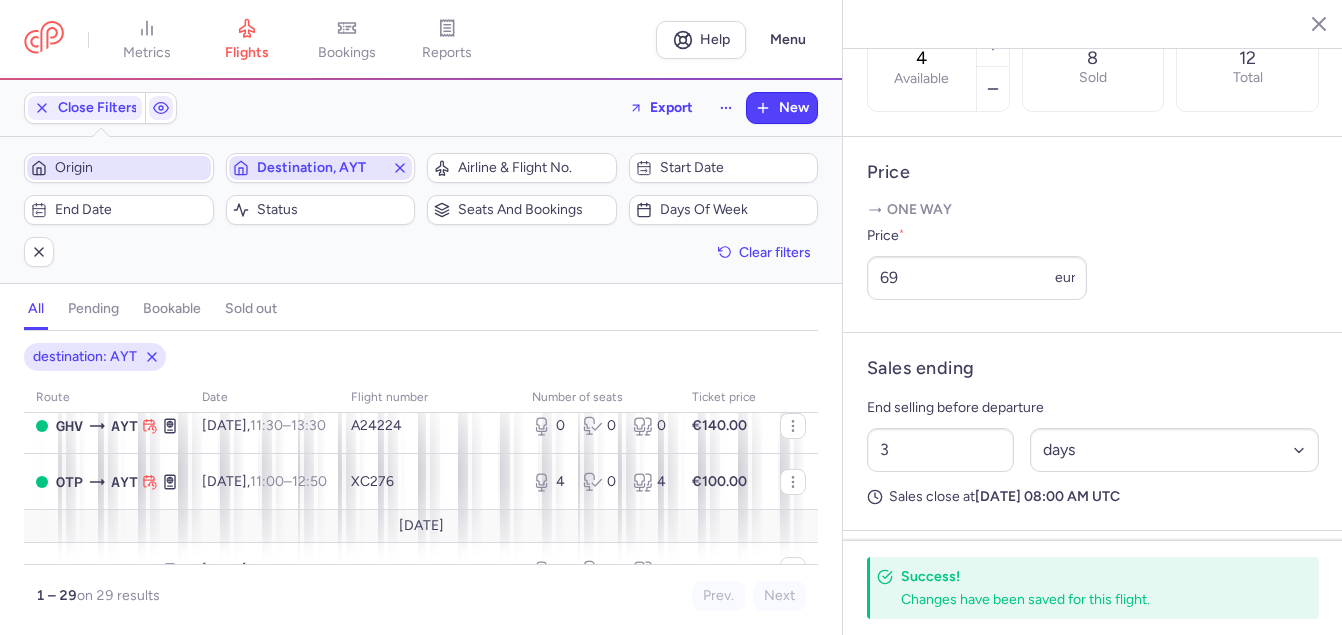drag, startPoint x: 398, startPoint y: 167, endPoint x: 277, endPoint y: 151, distance: 122.05327 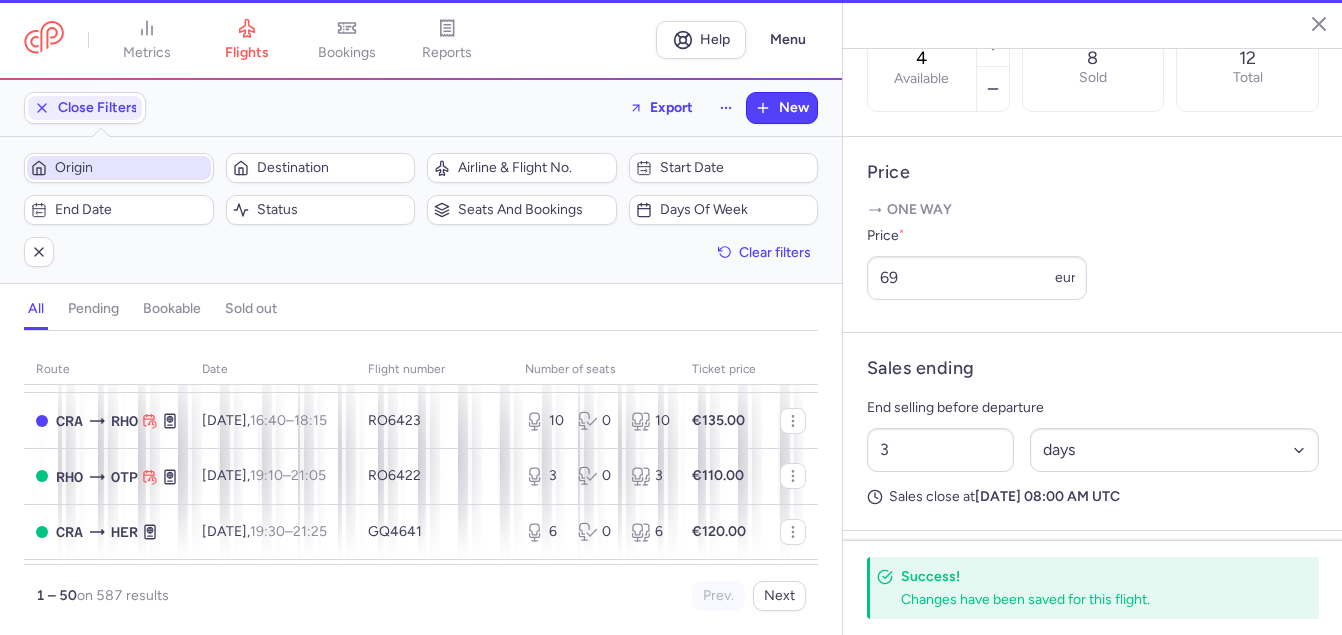 click on "Origin" at bounding box center [131, 168] 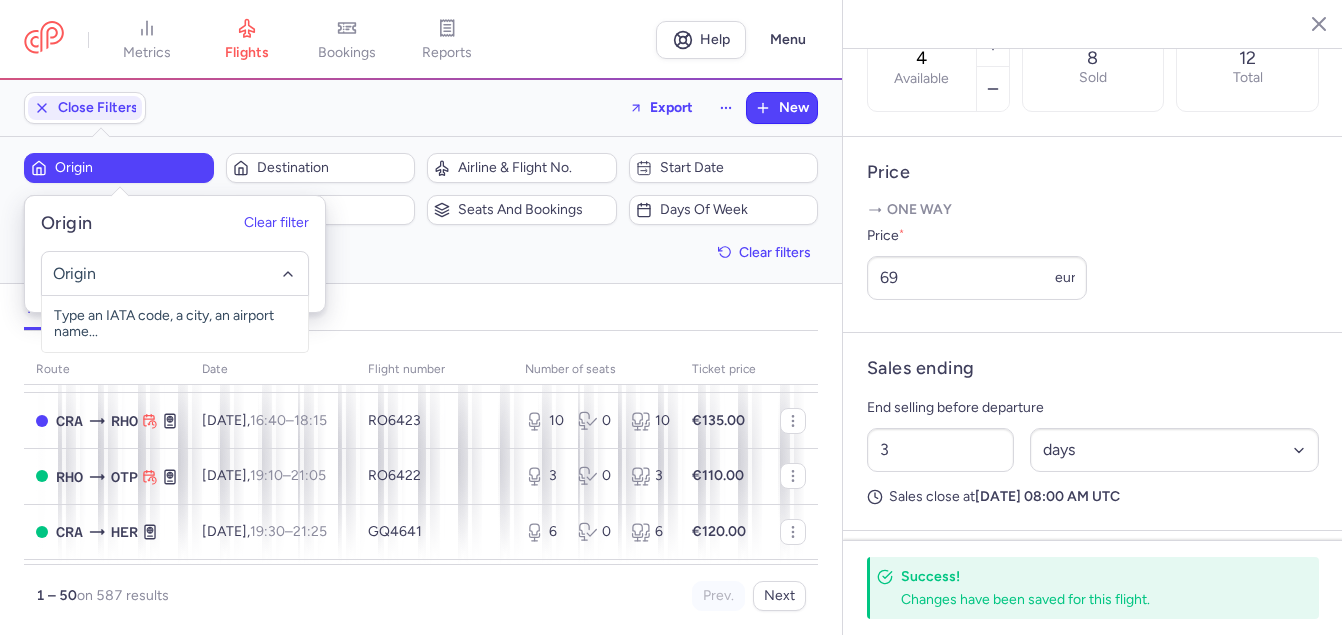 scroll, scrollTop: 1051, scrollLeft: 0, axis: vertical 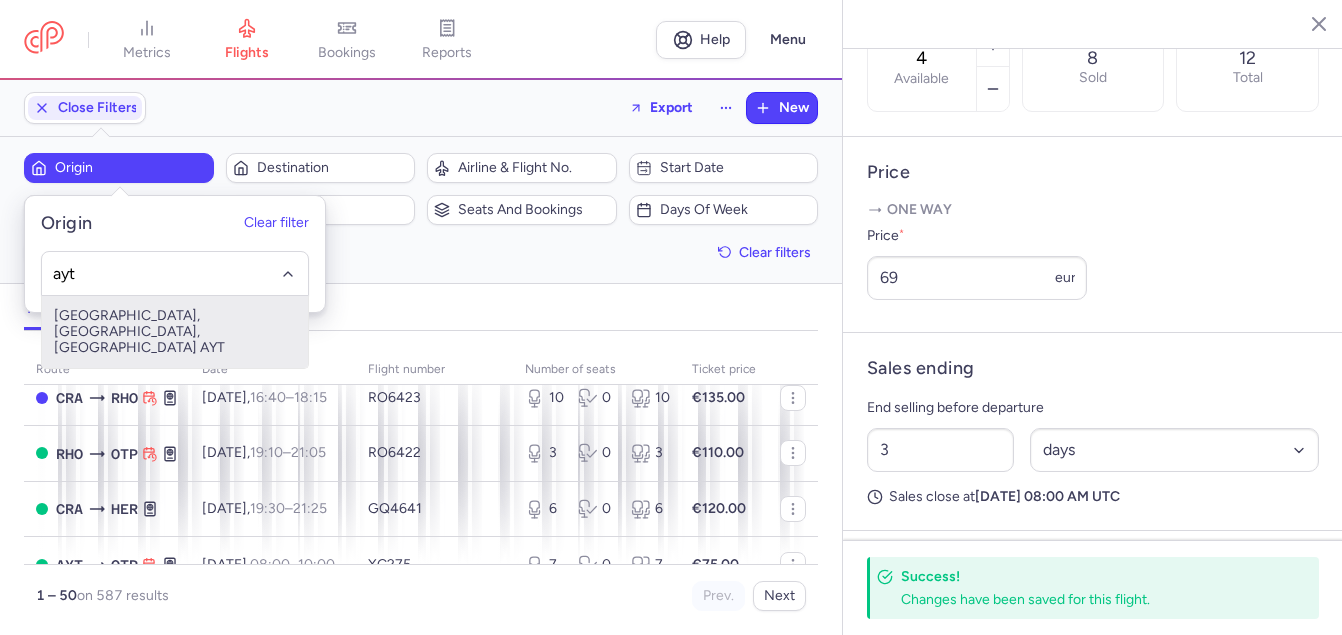 drag, startPoint x: 109, startPoint y: 315, endPoint x: 293, endPoint y: 245, distance: 196.86543 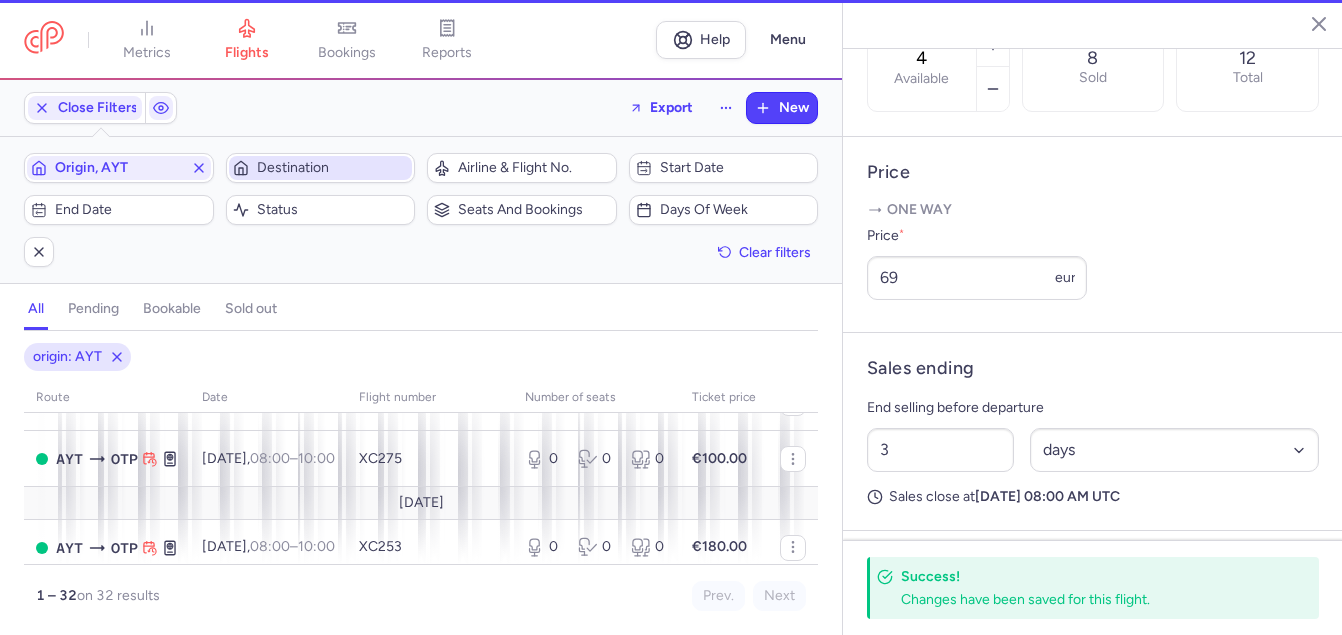 scroll, scrollTop: 1028, scrollLeft: 0, axis: vertical 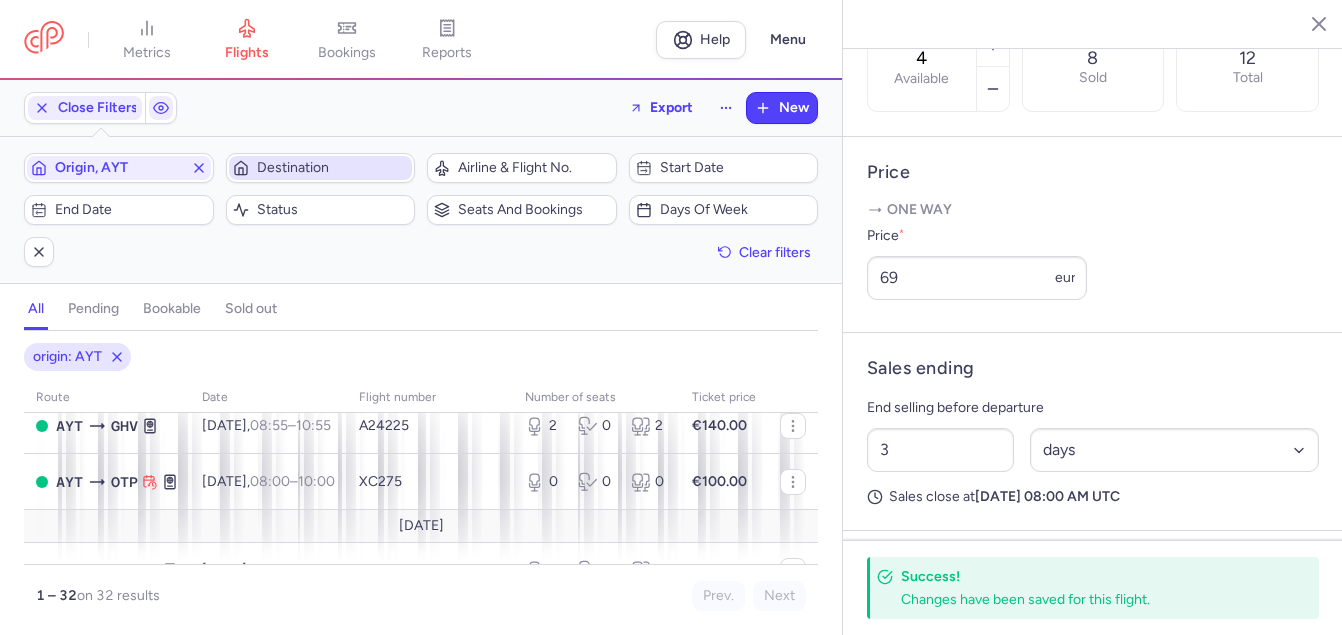click on "Destination" at bounding box center (333, 168) 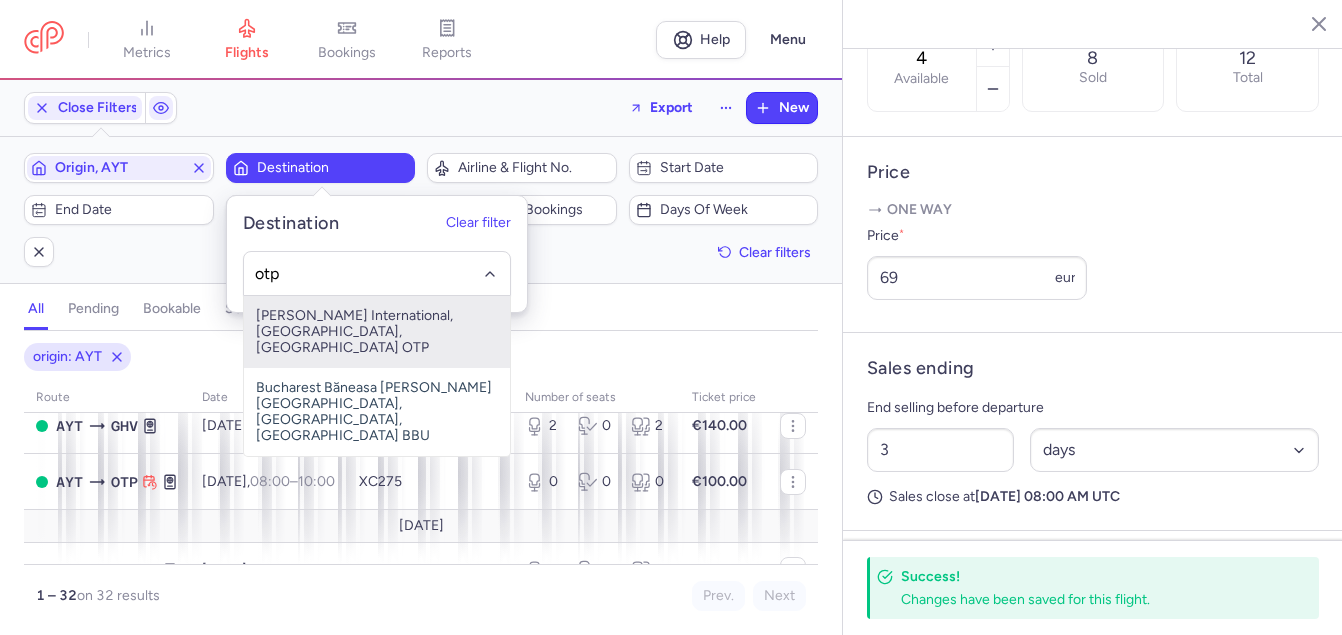 click on "[PERSON_NAME] International, [GEOGRAPHIC_DATA], [GEOGRAPHIC_DATA] OTP" at bounding box center (377, 332) 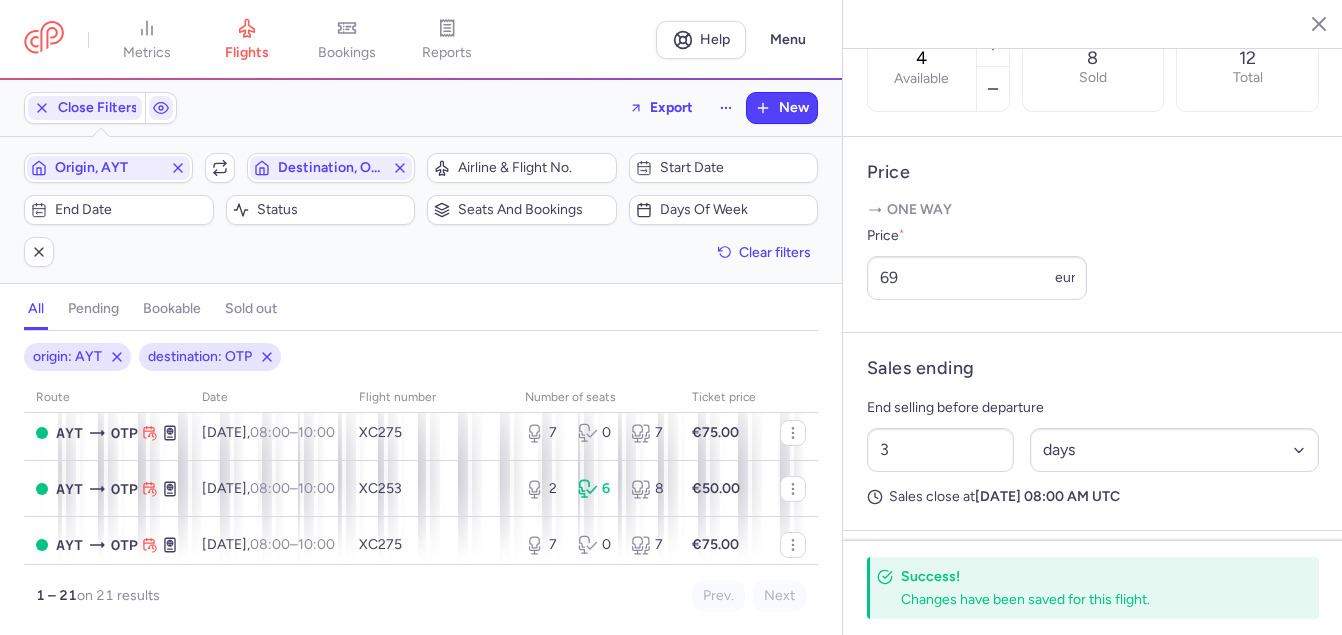scroll, scrollTop: 0, scrollLeft: 0, axis: both 